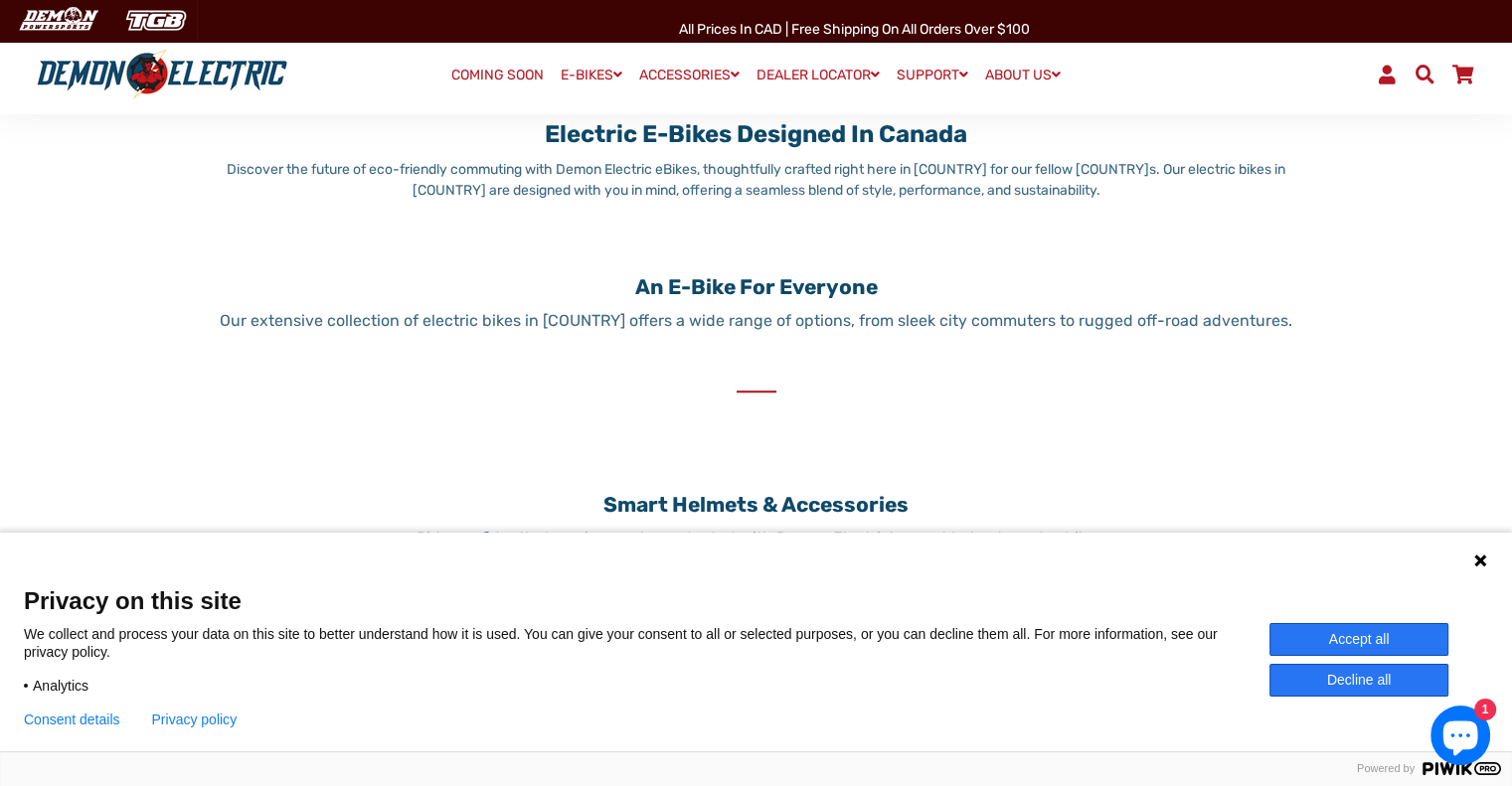 scroll, scrollTop: 795, scrollLeft: 0, axis: vertical 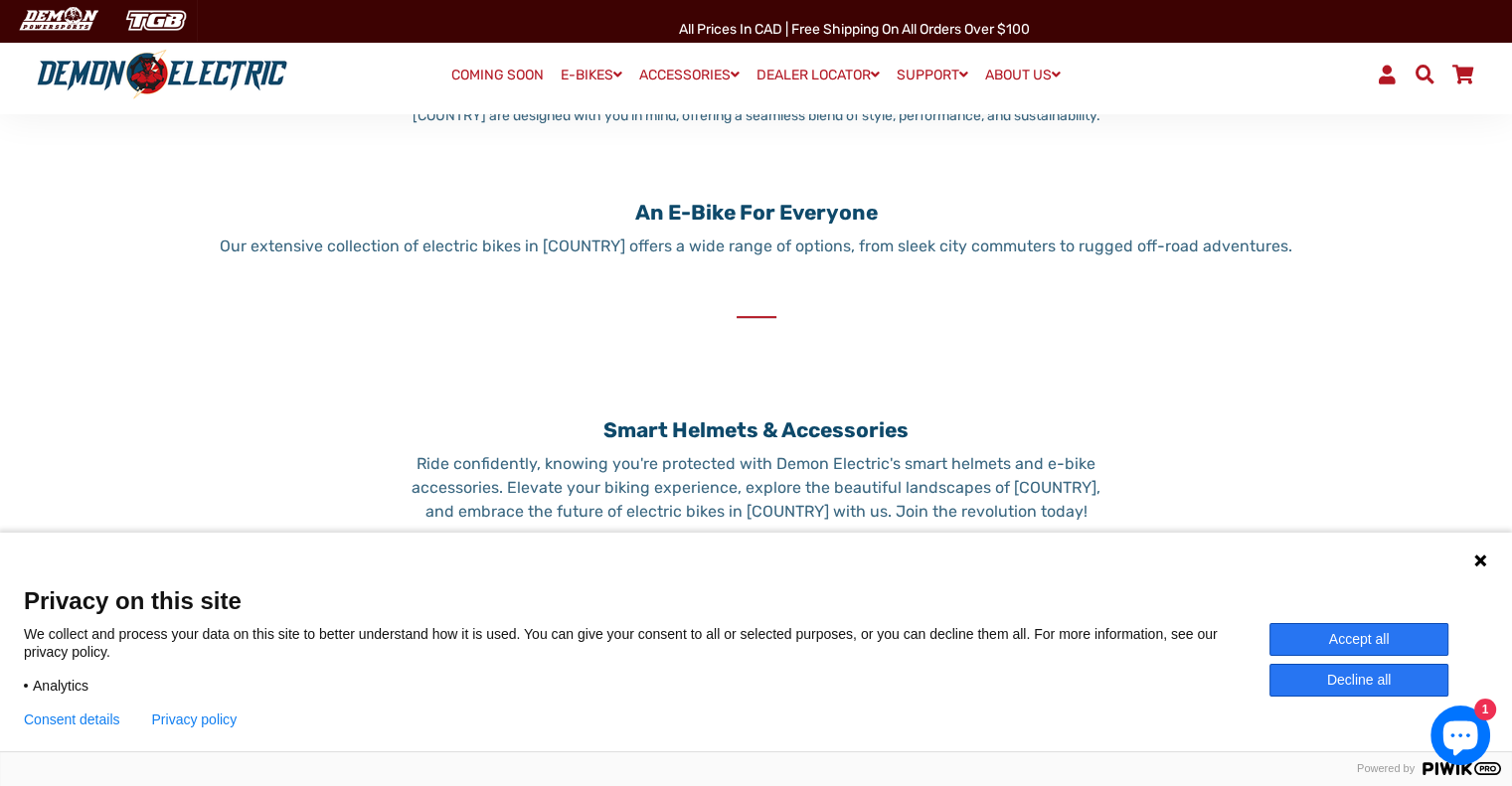 click on "Accept all" at bounding box center (1359, 639) 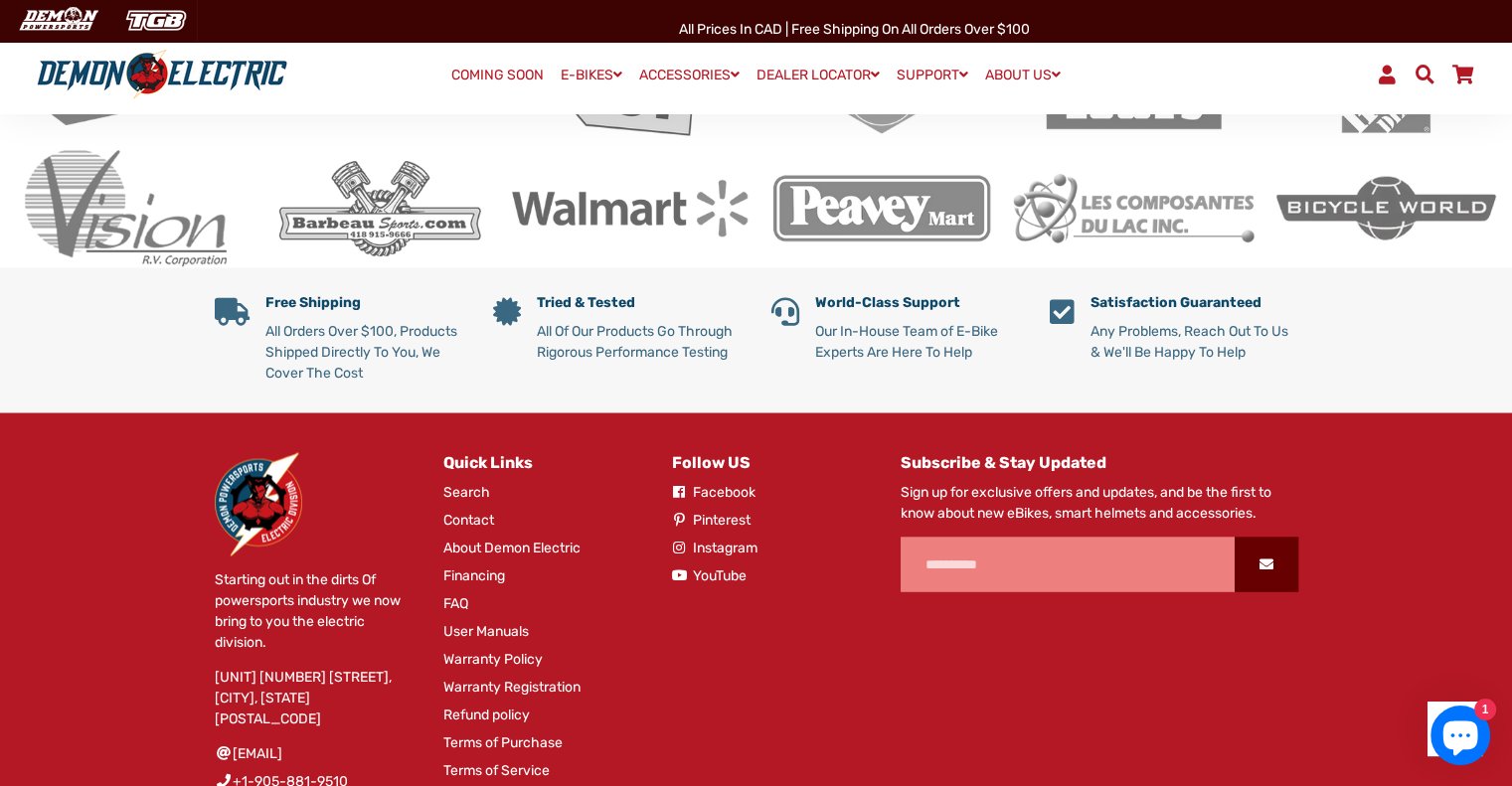 scroll, scrollTop: 3677, scrollLeft: 0, axis: vertical 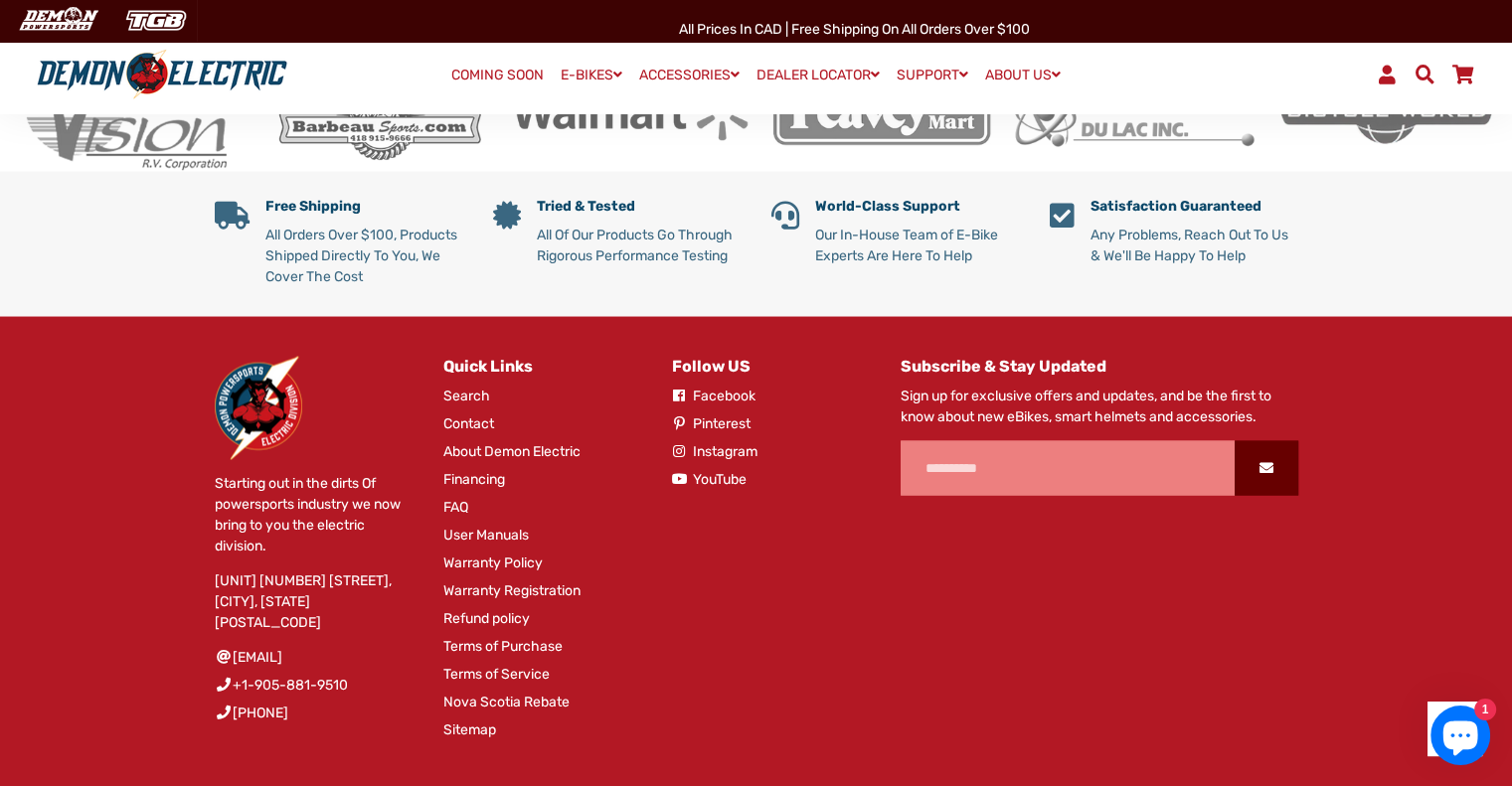 click on "About Demon Electric" at bounding box center (512, 450) 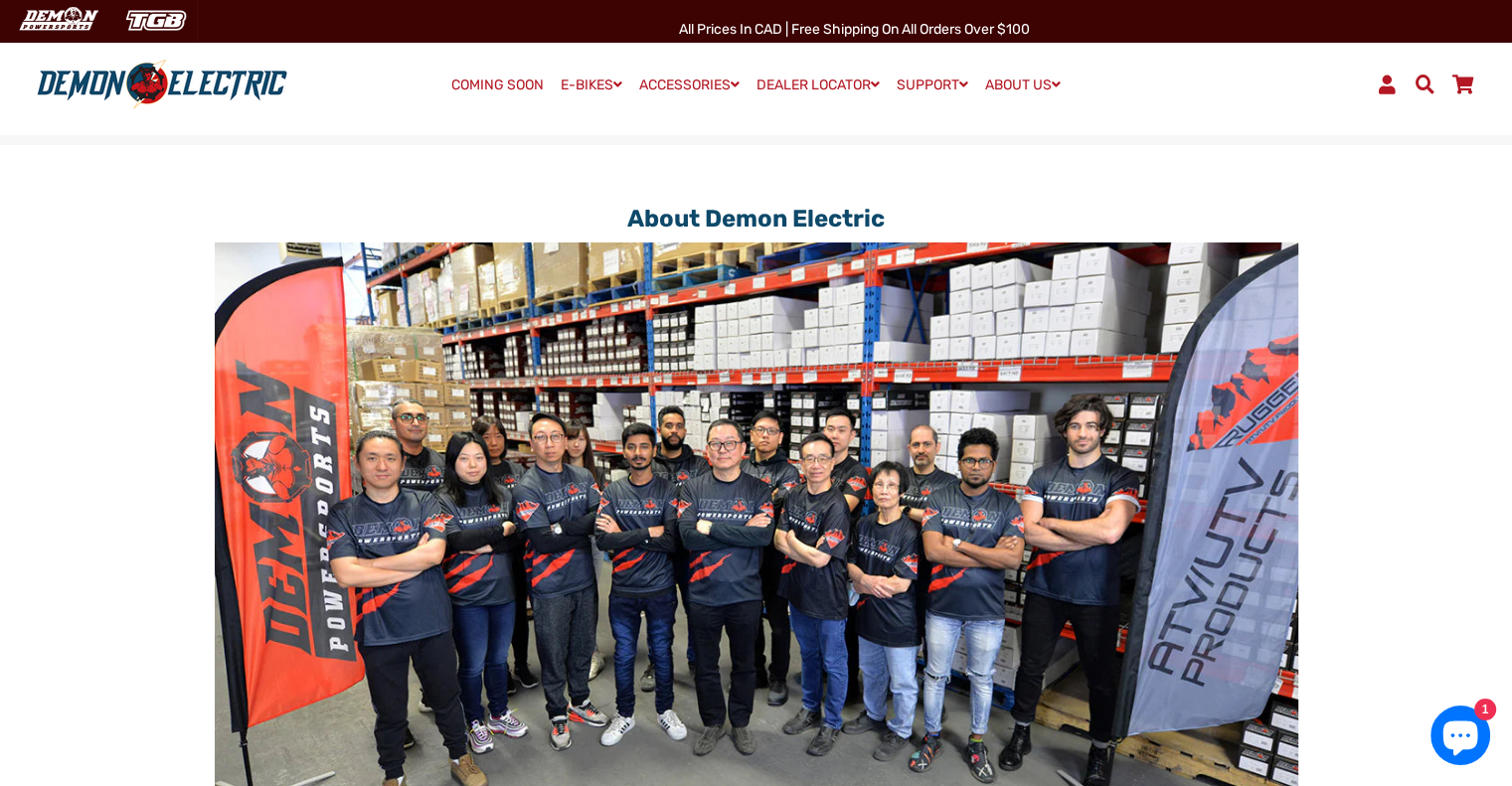 scroll, scrollTop: 0, scrollLeft: 0, axis: both 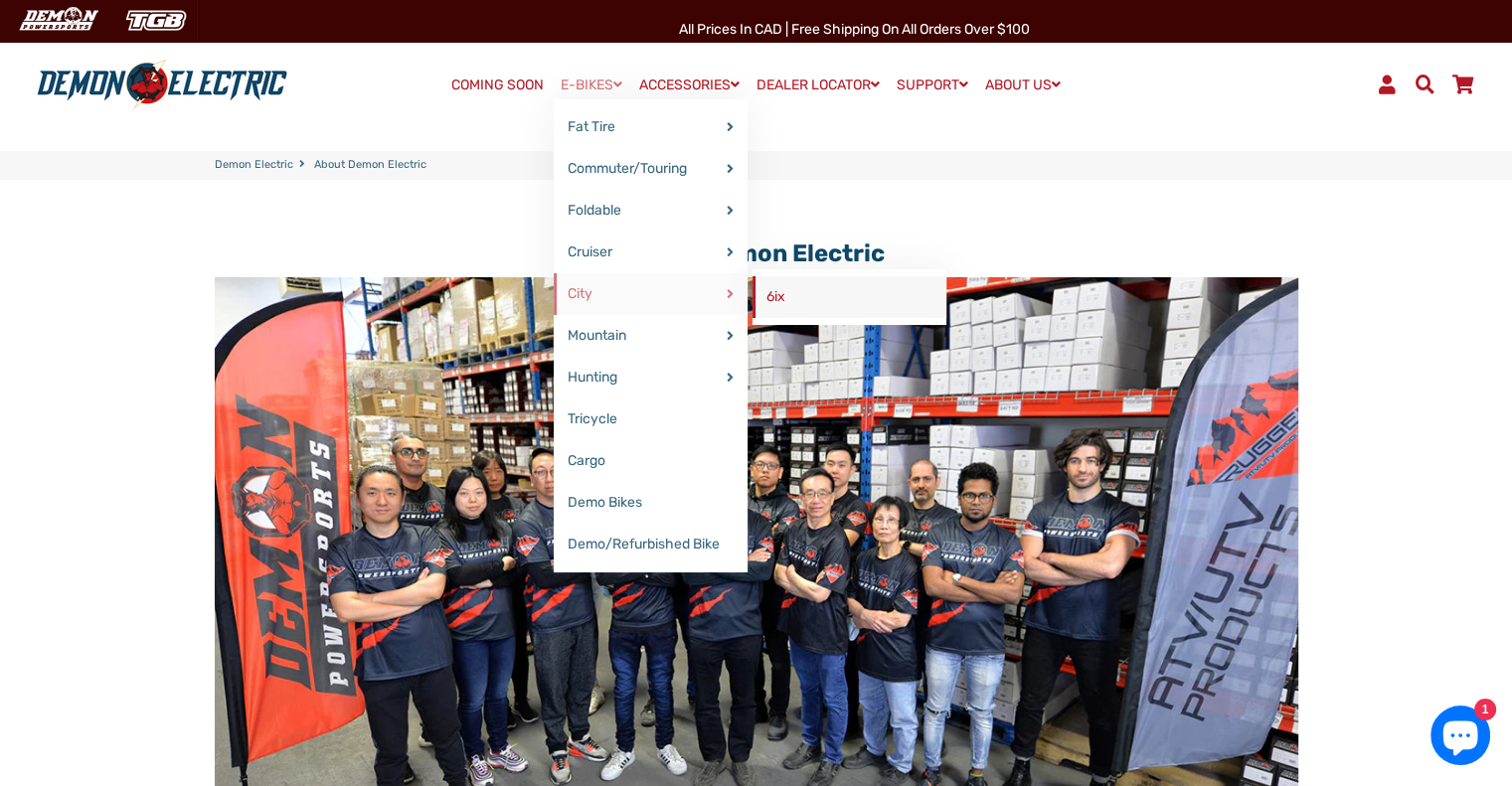 click on "6ix" at bounding box center [849, 297] 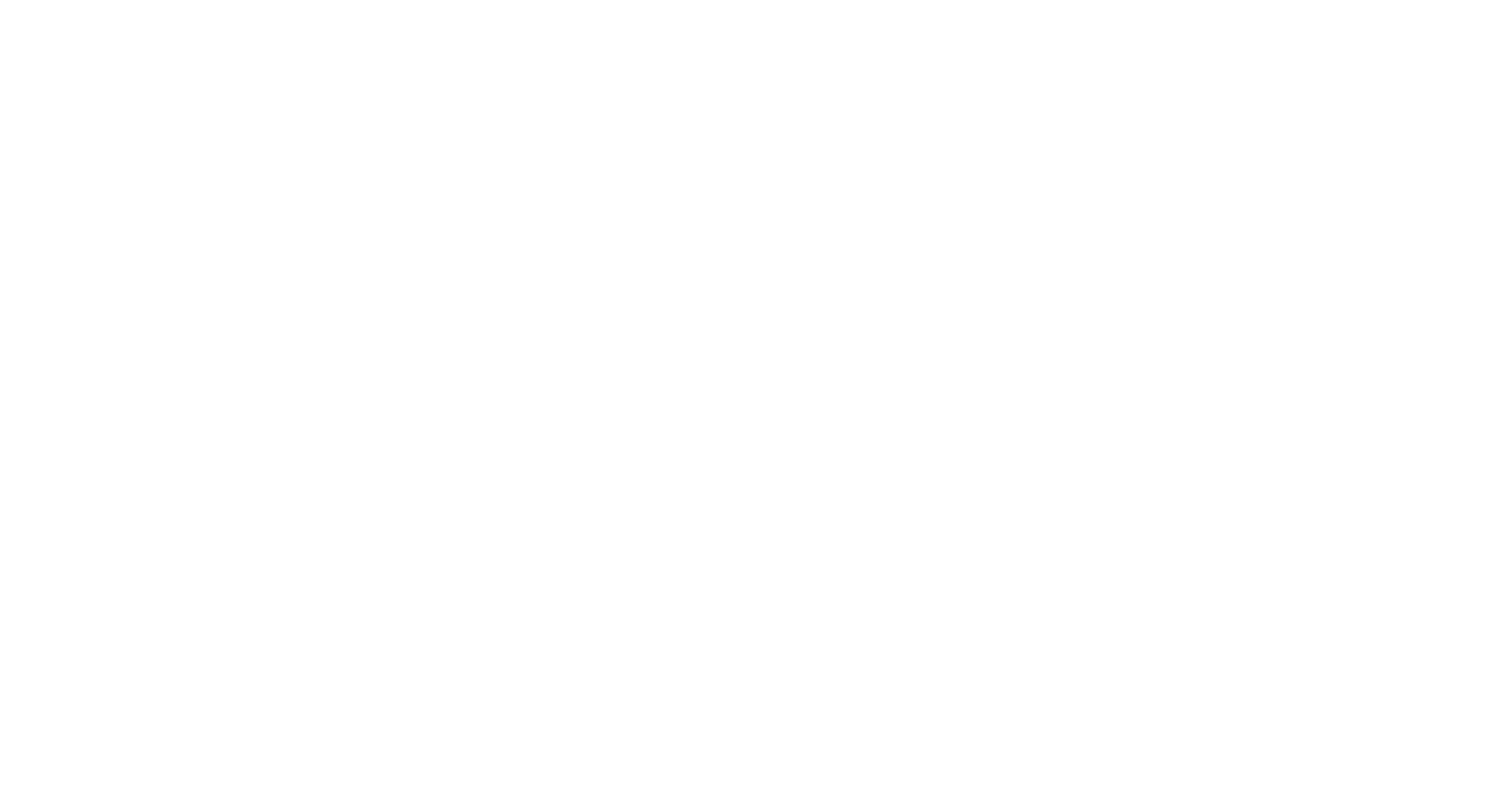 scroll, scrollTop: 0, scrollLeft: 0, axis: both 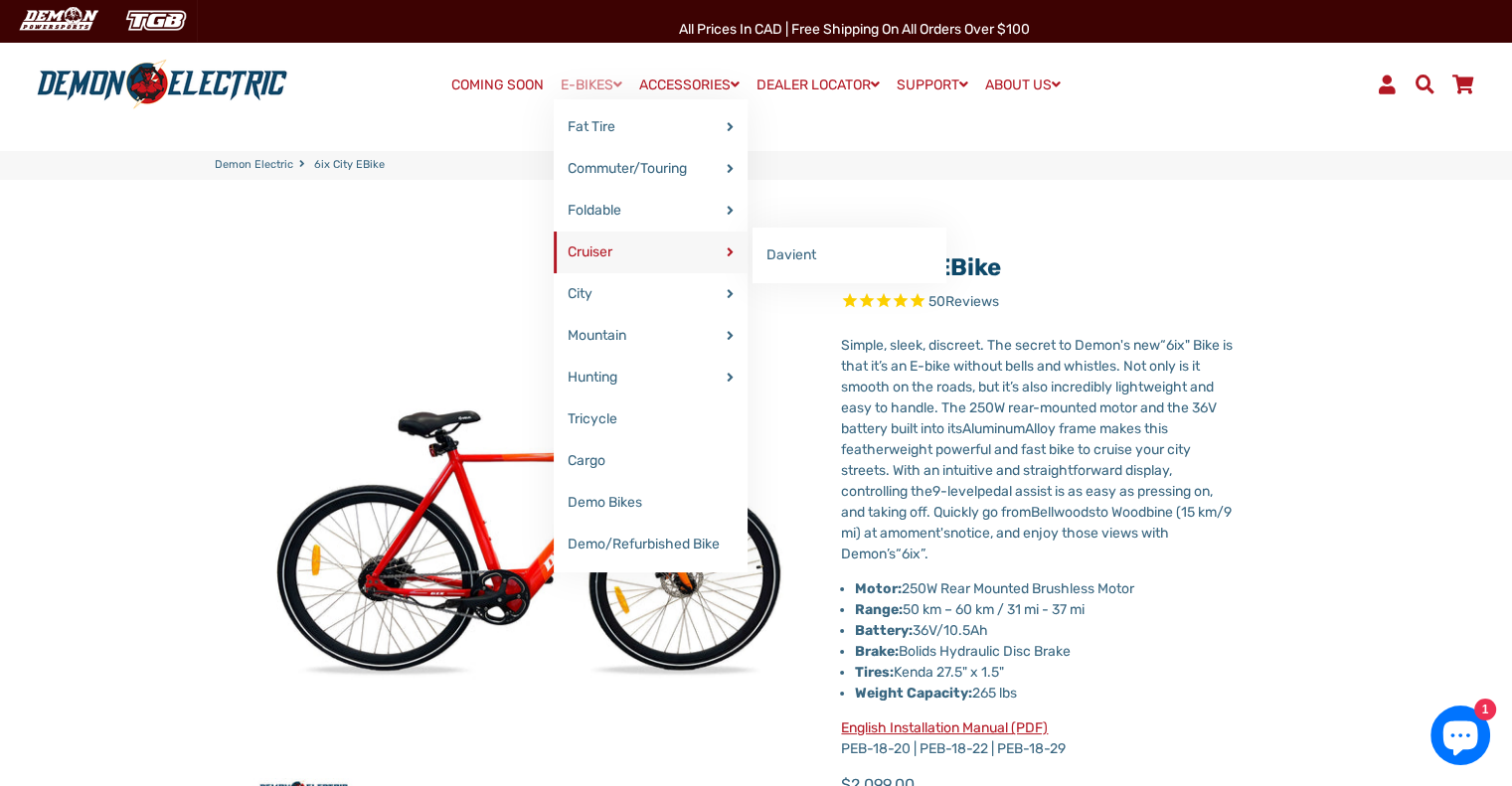 click on "Cruiser" at bounding box center [650, 252] 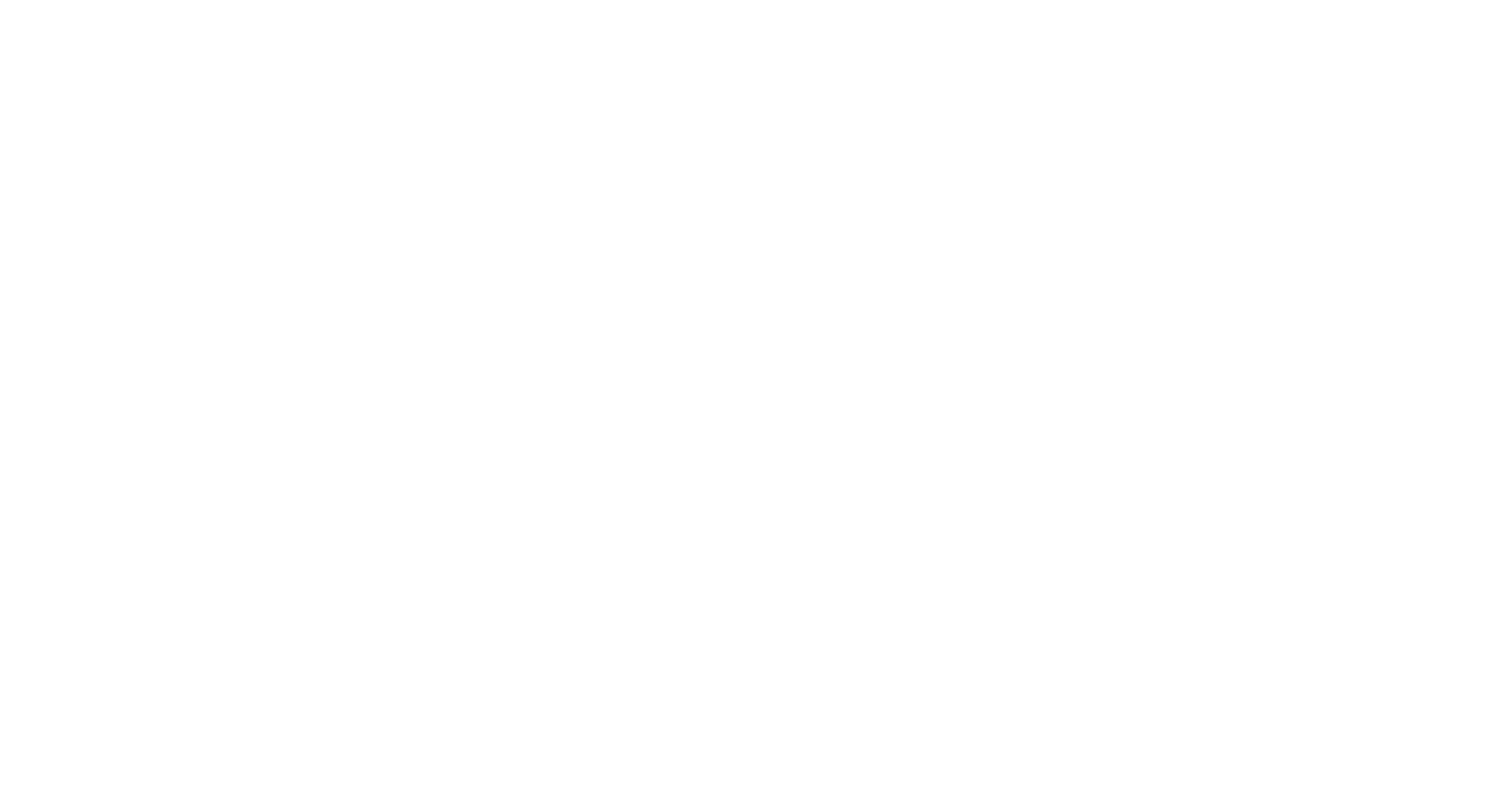 scroll, scrollTop: 0, scrollLeft: 0, axis: both 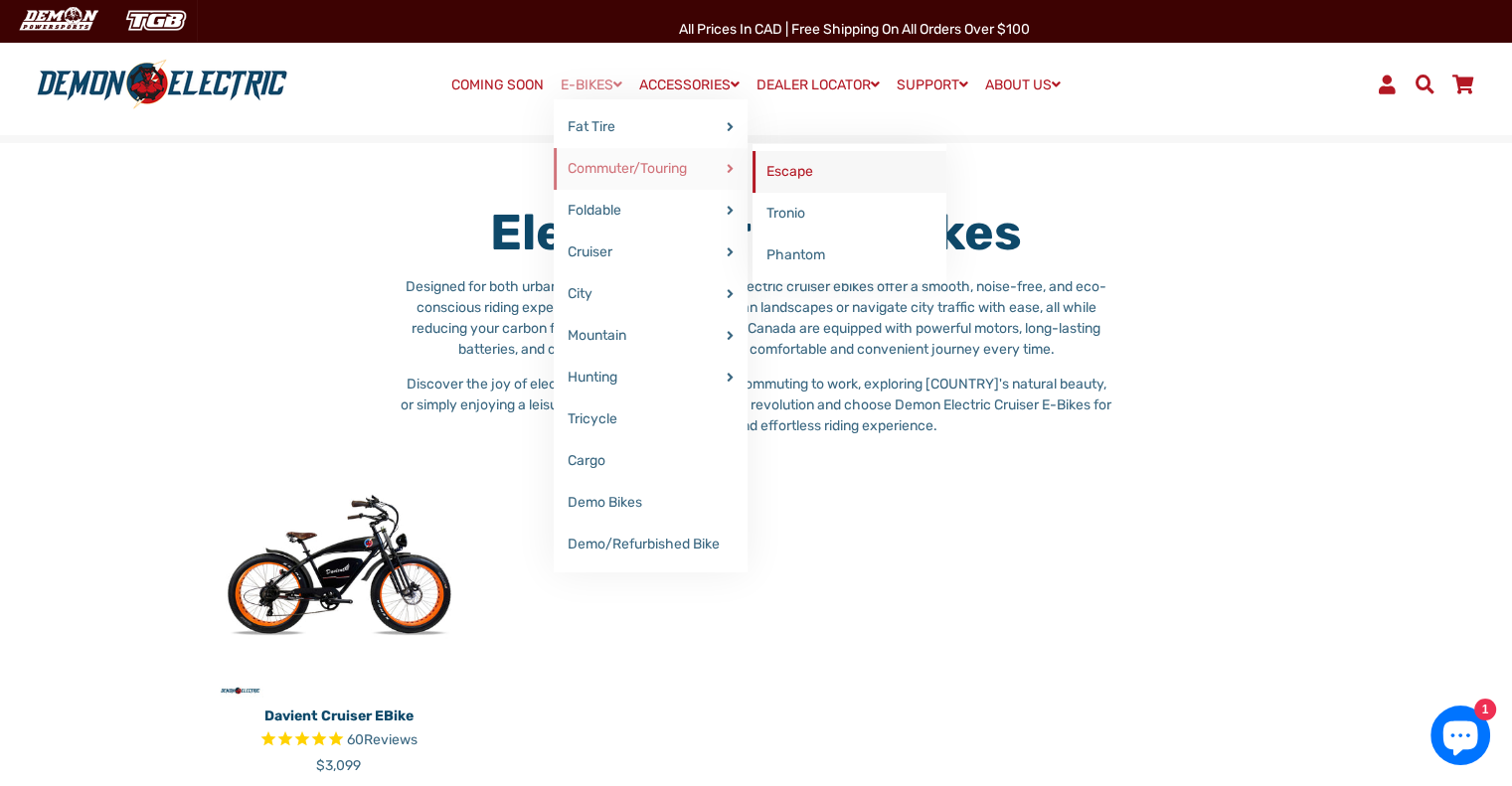 click on "Escape" at bounding box center [849, 172] 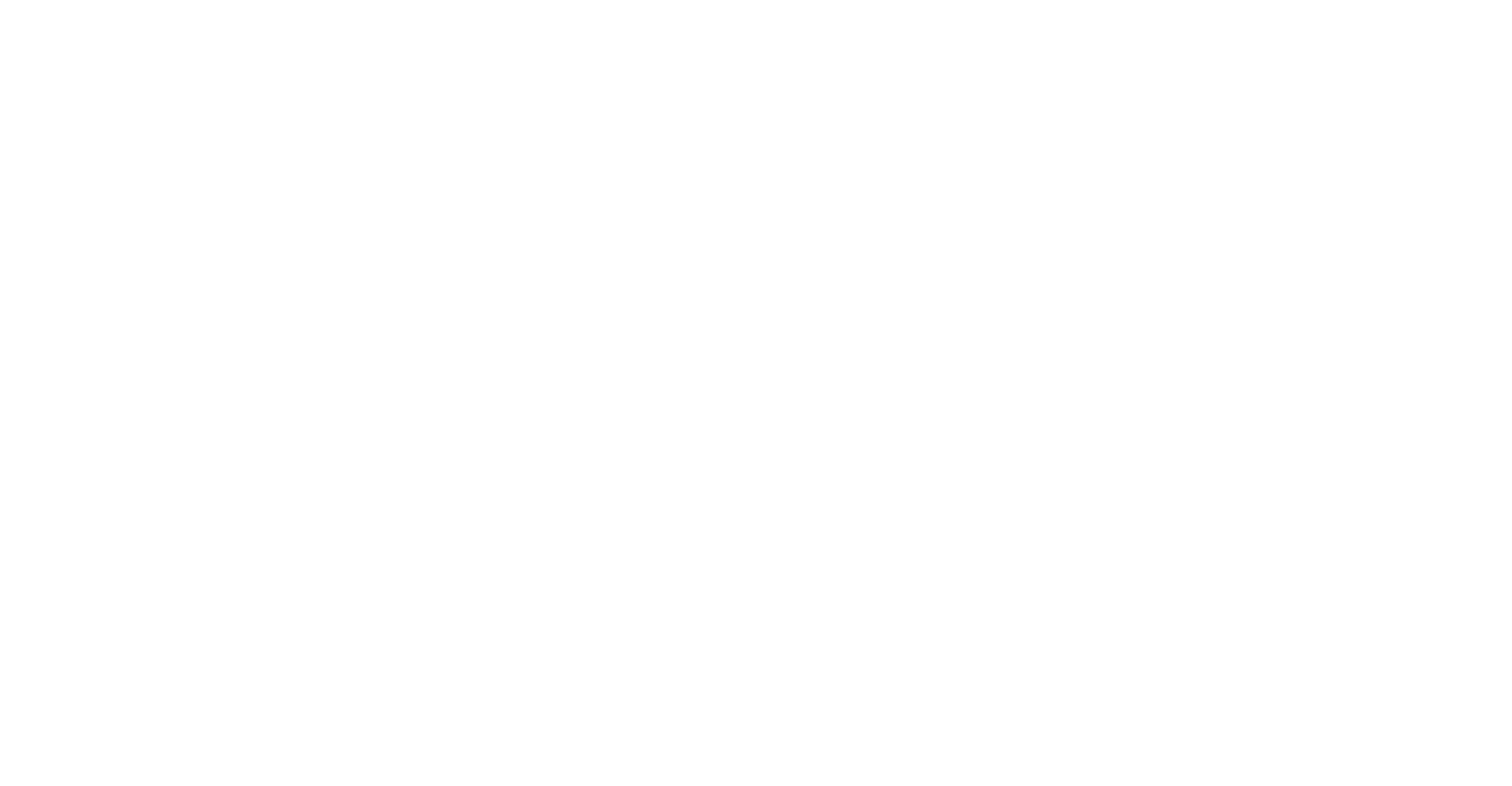scroll, scrollTop: 0, scrollLeft: 0, axis: both 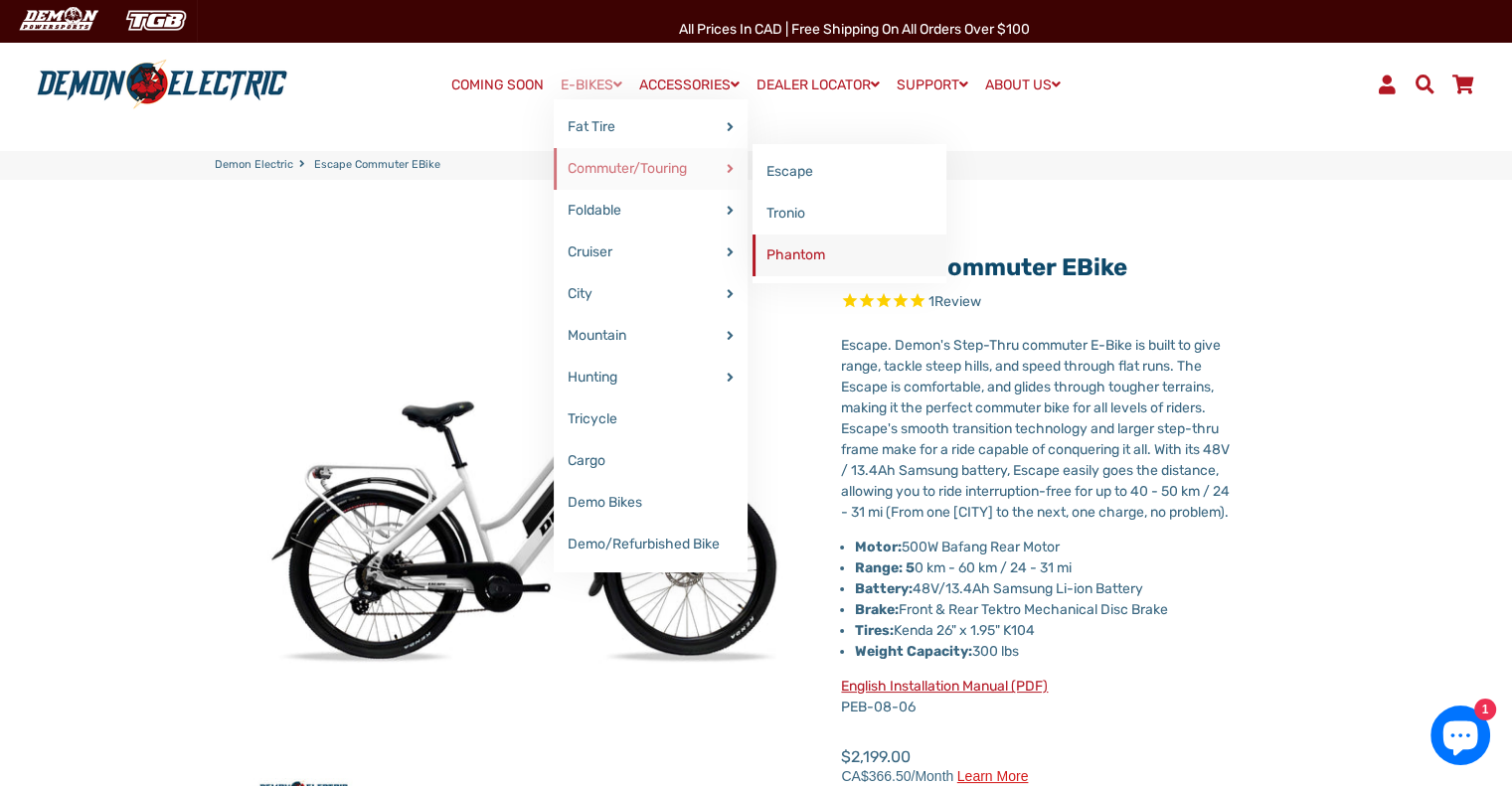 click on "Phantom" at bounding box center (849, 255) 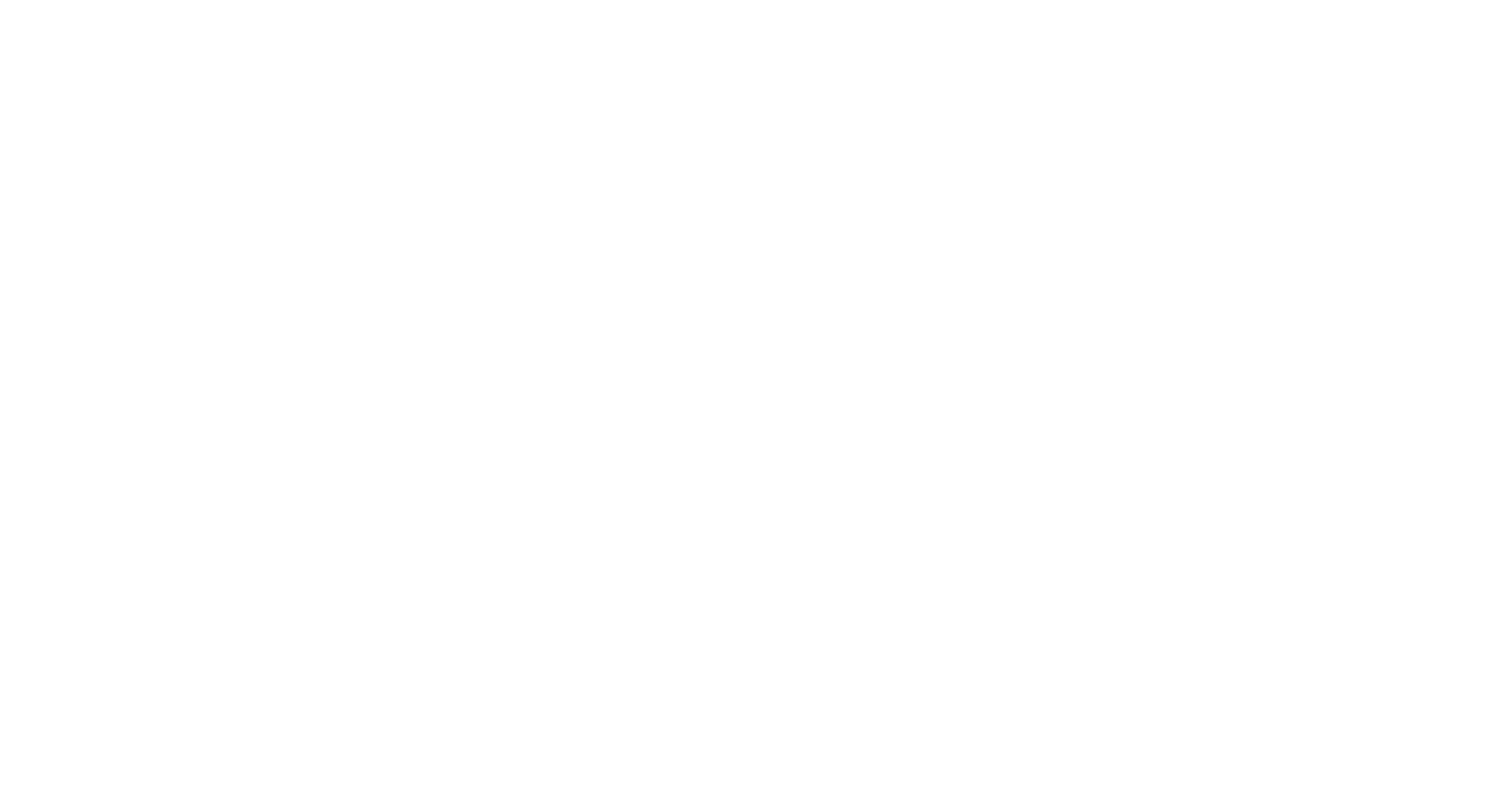 scroll, scrollTop: 0, scrollLeft: 0, axis: both 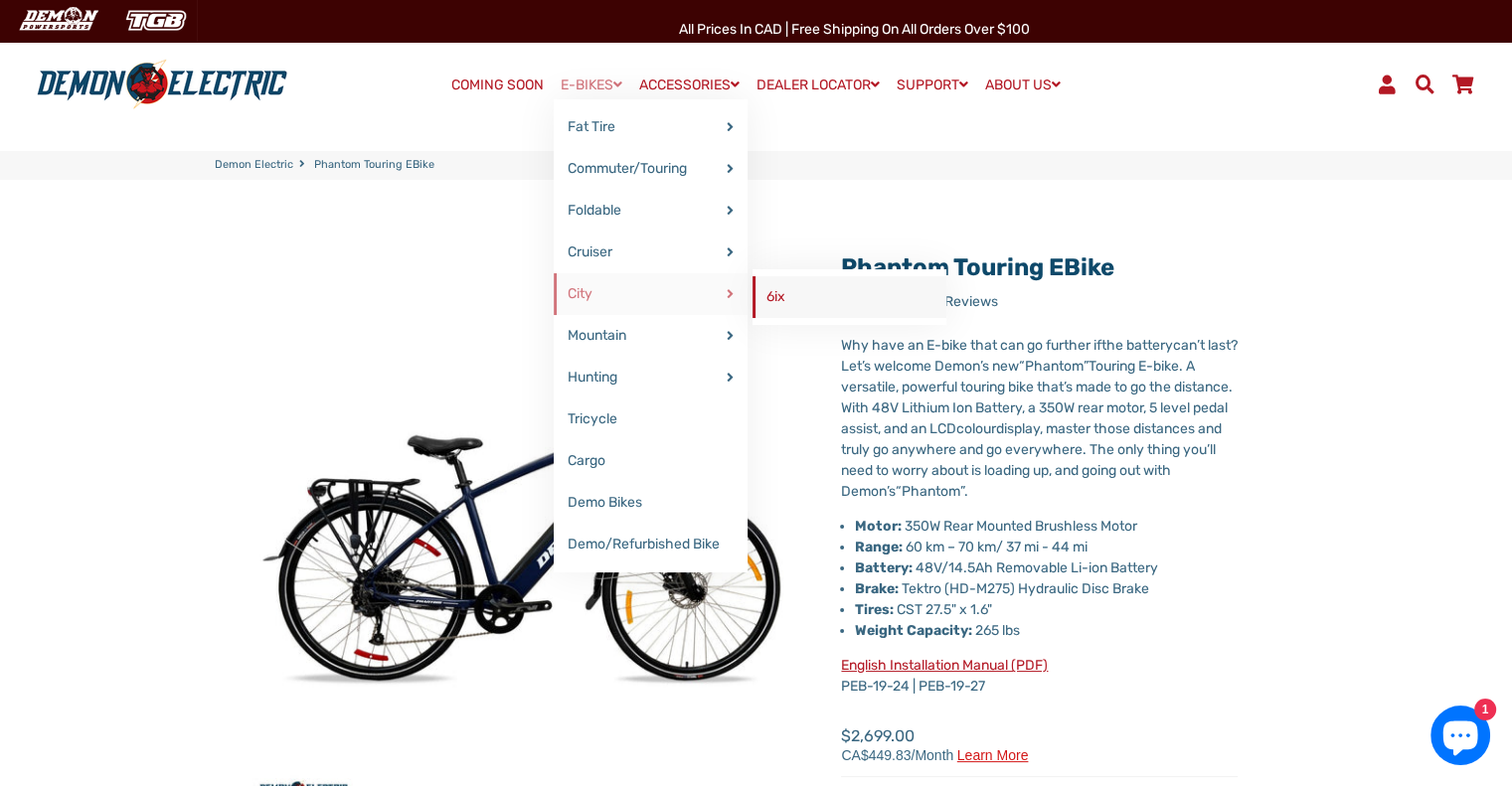click on "6ix" at bounding box center (849, 297) 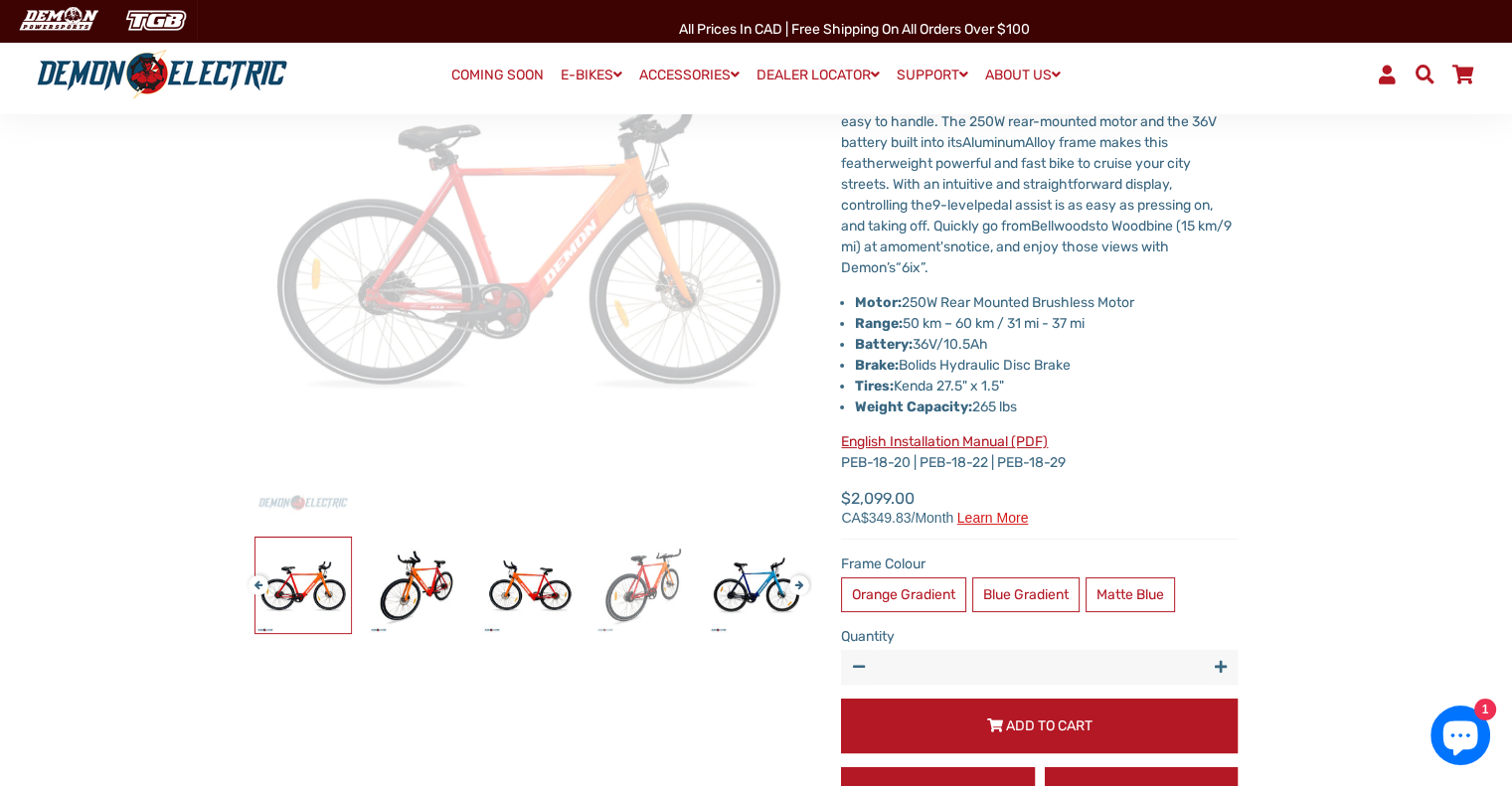 scroll, scrollTop: 298, scrollLeft: 0, axis: vertical 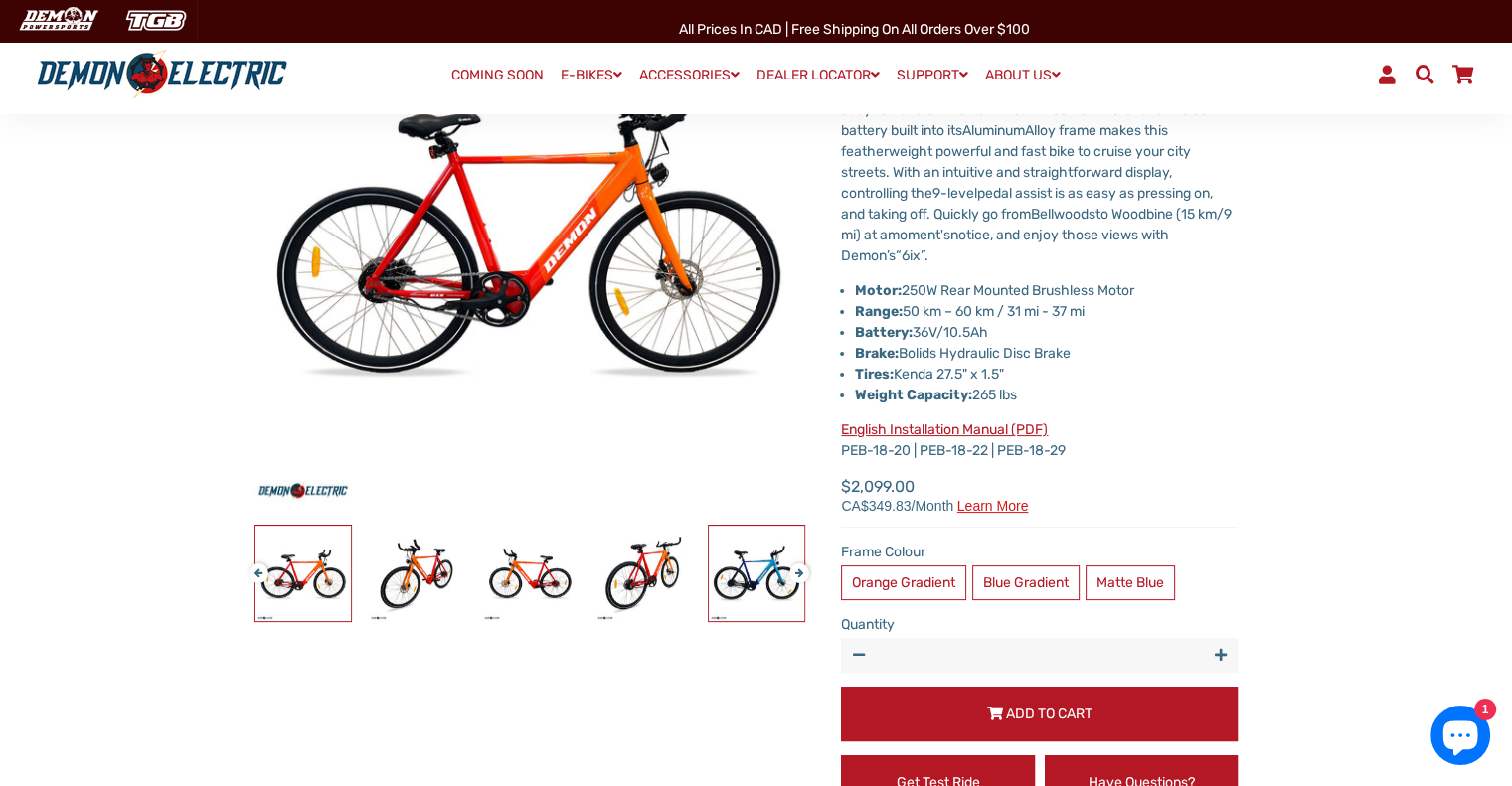 click at bounding box center [303, 573] 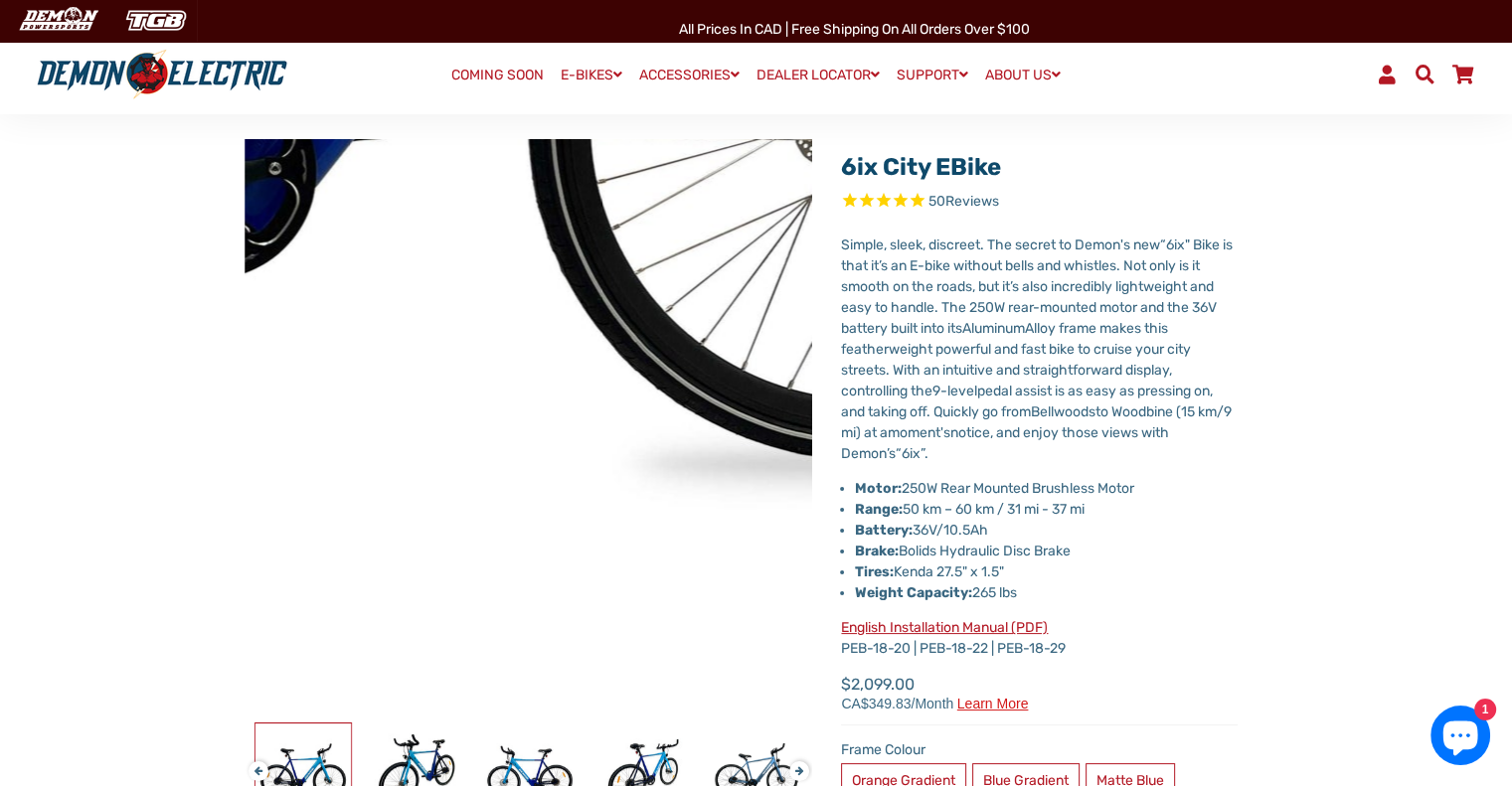scroll, scrollTop: 99, scrollLeft: 0, axis: vertical 